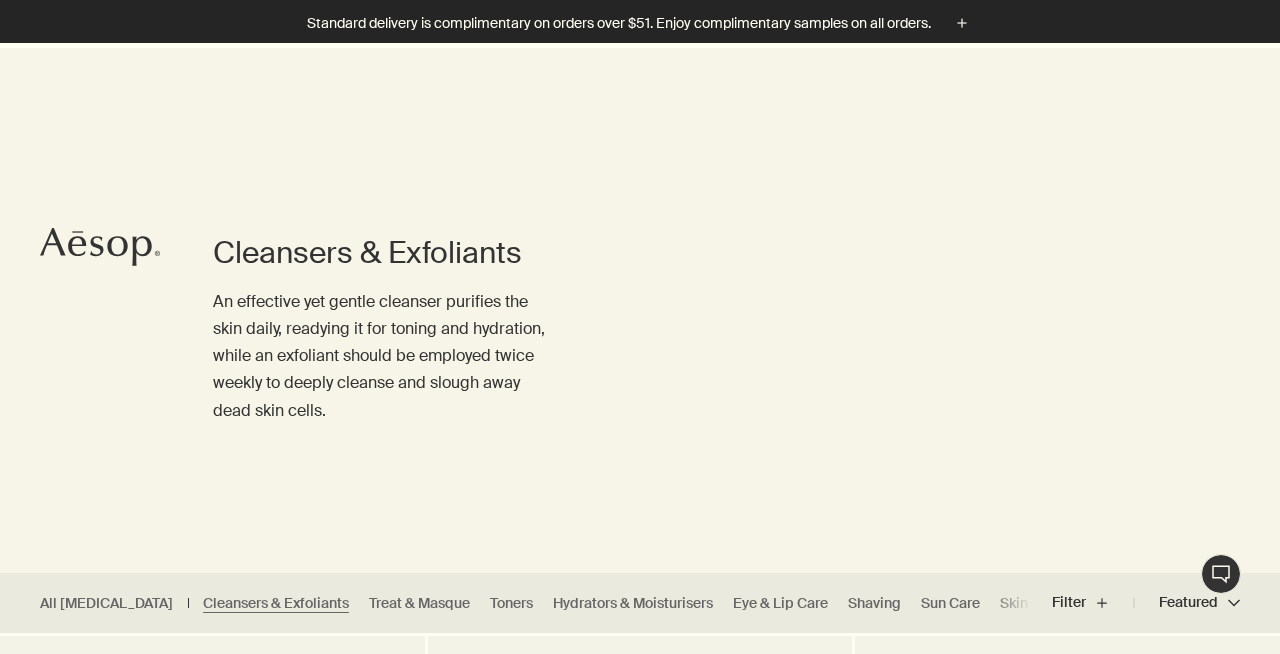 scroll, scrollTop: 547, scrollLeft: 0, axis: vertical 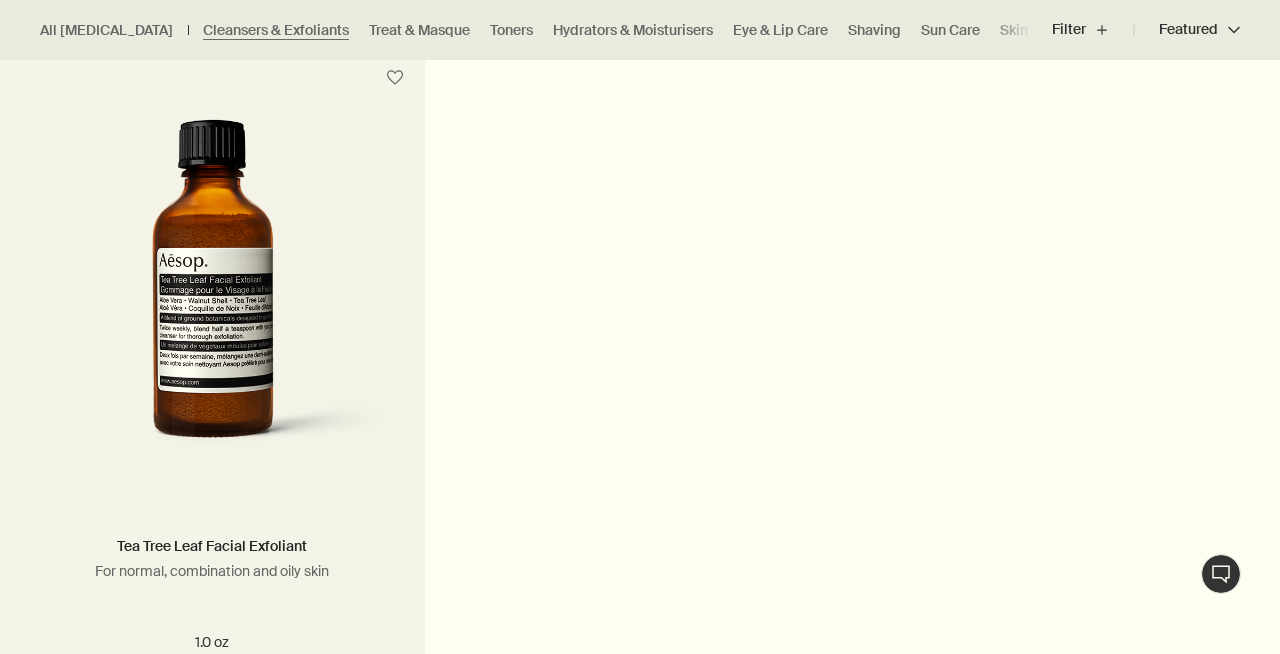 click at bounding box center (212, 297) 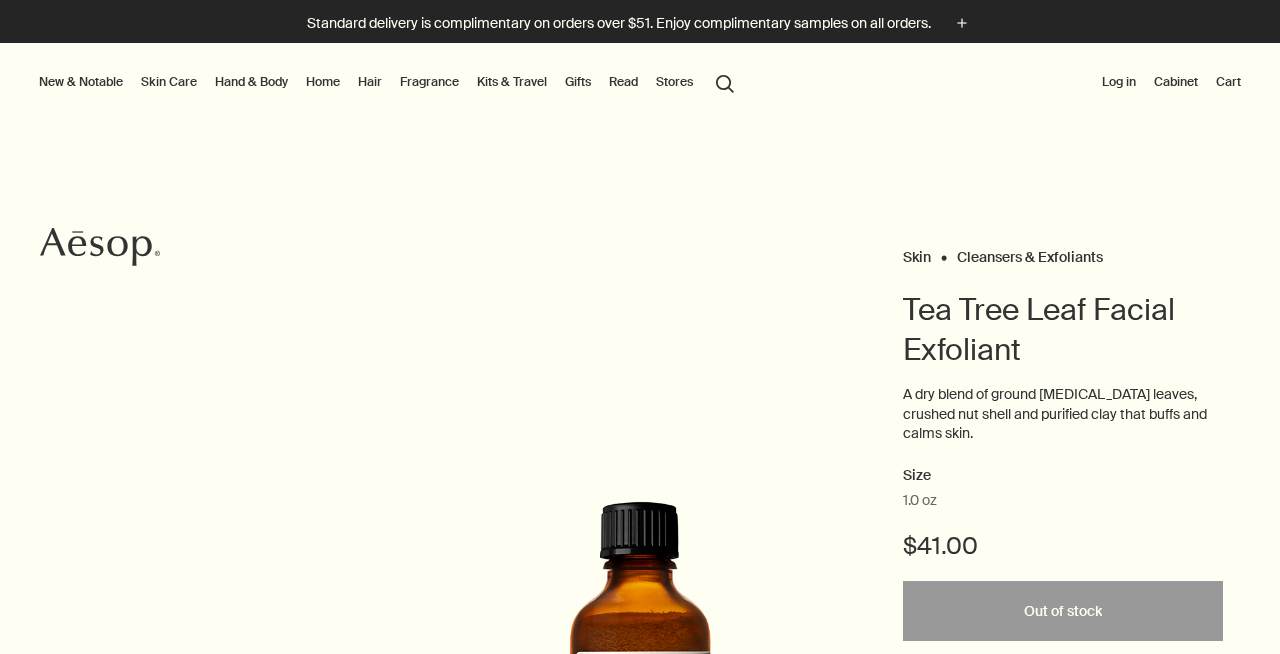 scroll, scrollTop: 0, scrollLeft: 0, axis: both 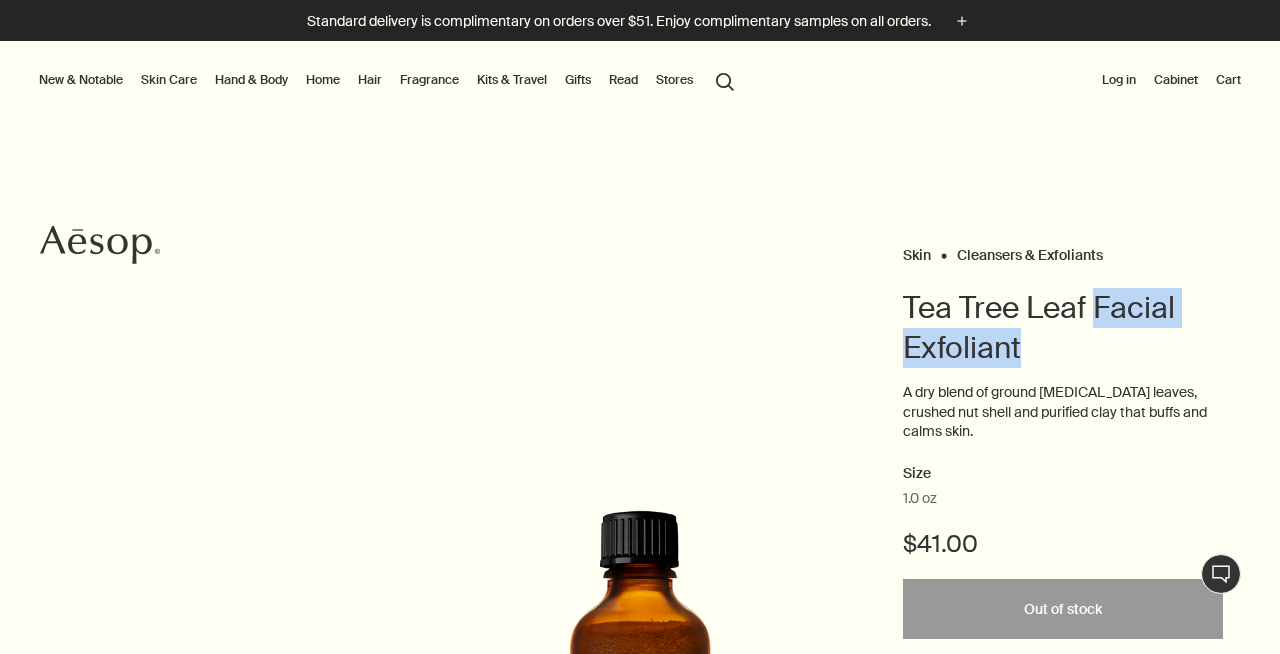 drag, startPoint x: 1098, startPoint y: 315, endPoint x: 1171, endPoint y: 349, distance: 80.529495 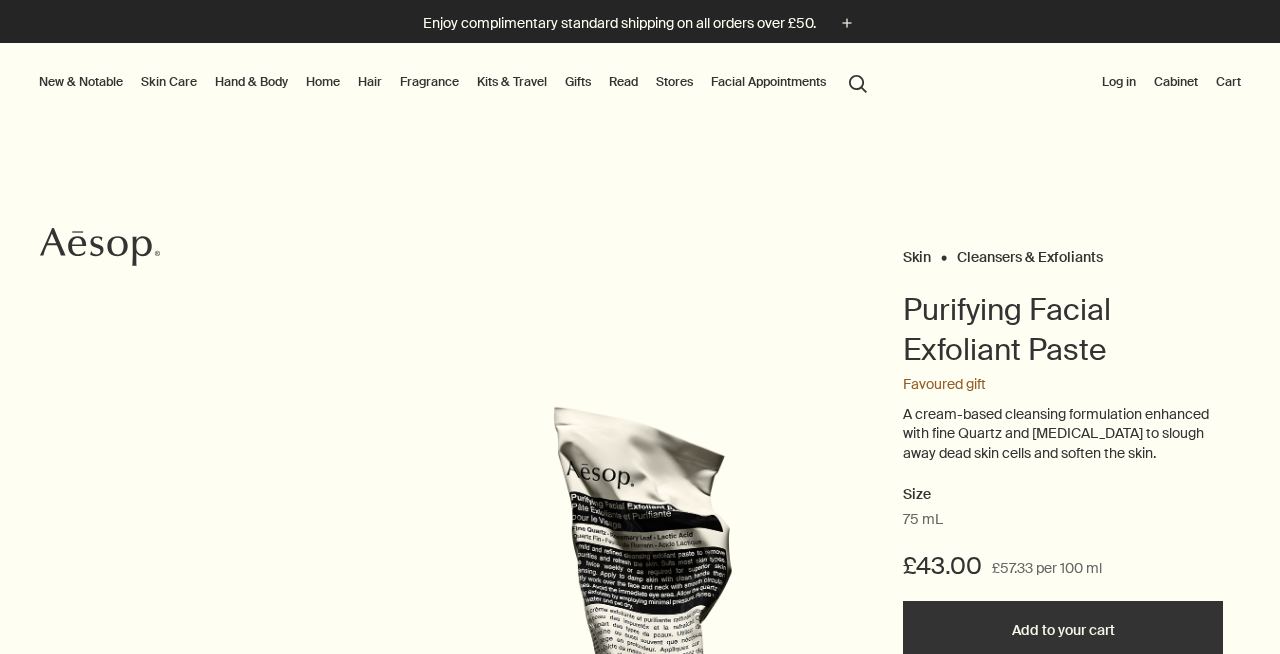 scroll, scrollTop: 0, scrollLeft: 0, axis: both 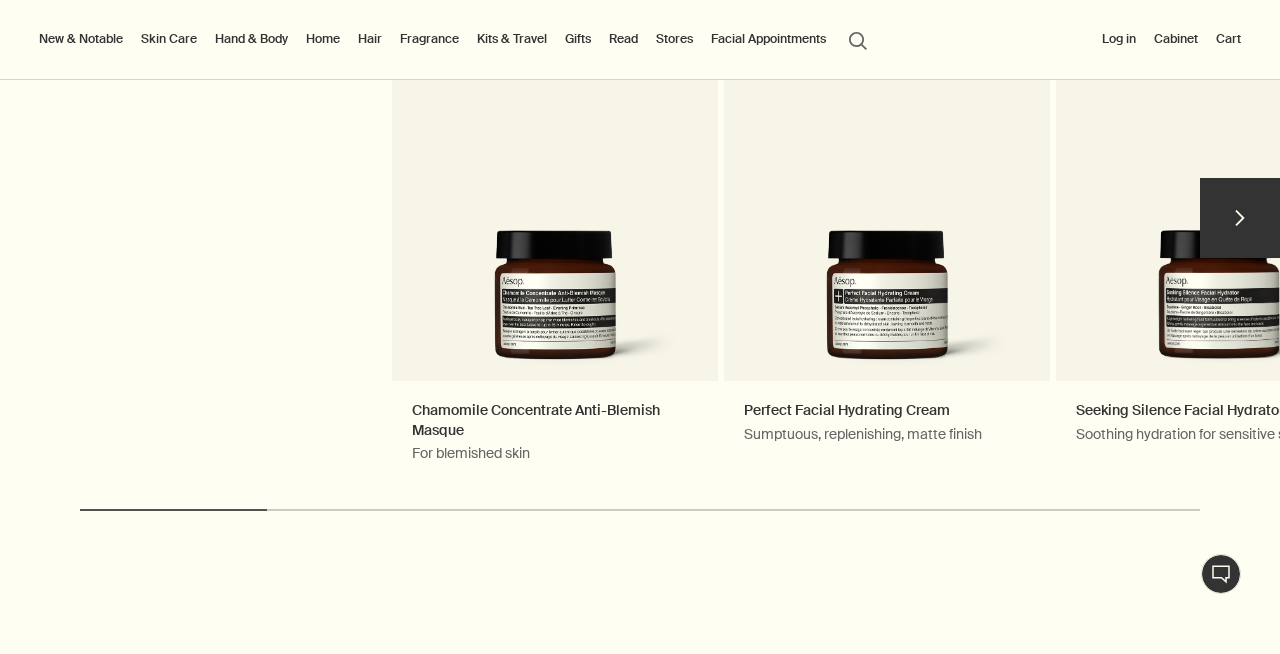 click on "chevron" at bounding box center [1240, 218] 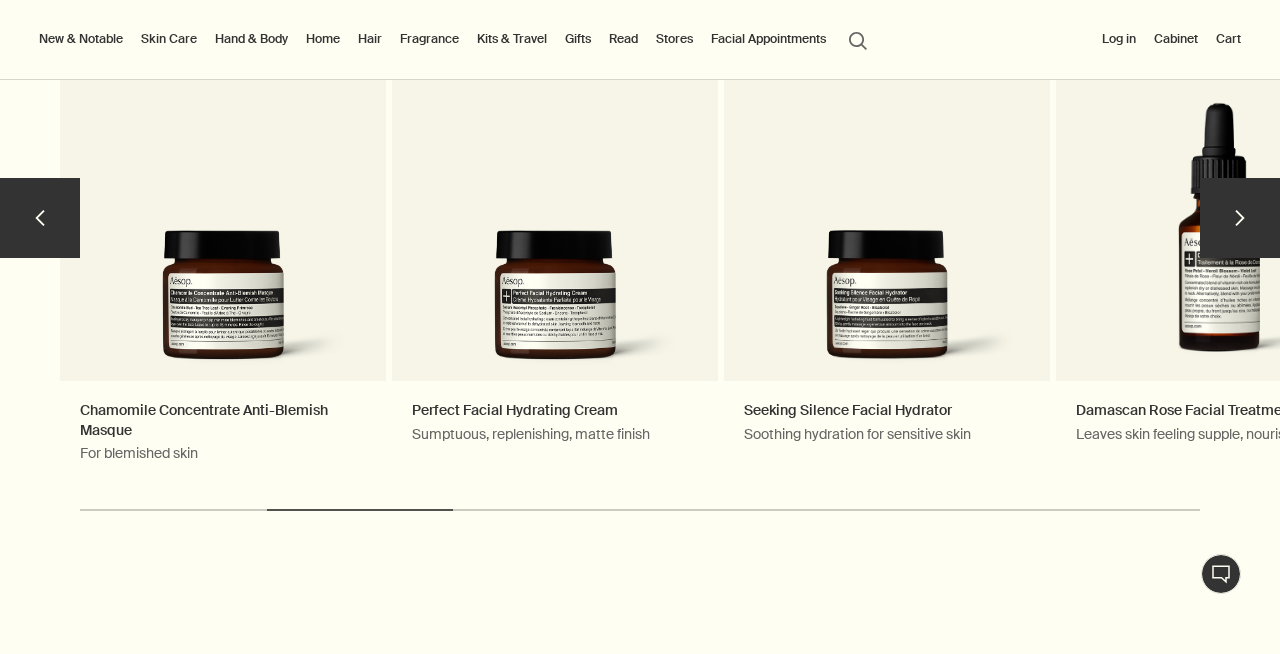 click on "chevron" at bounding box center (1240, 218) 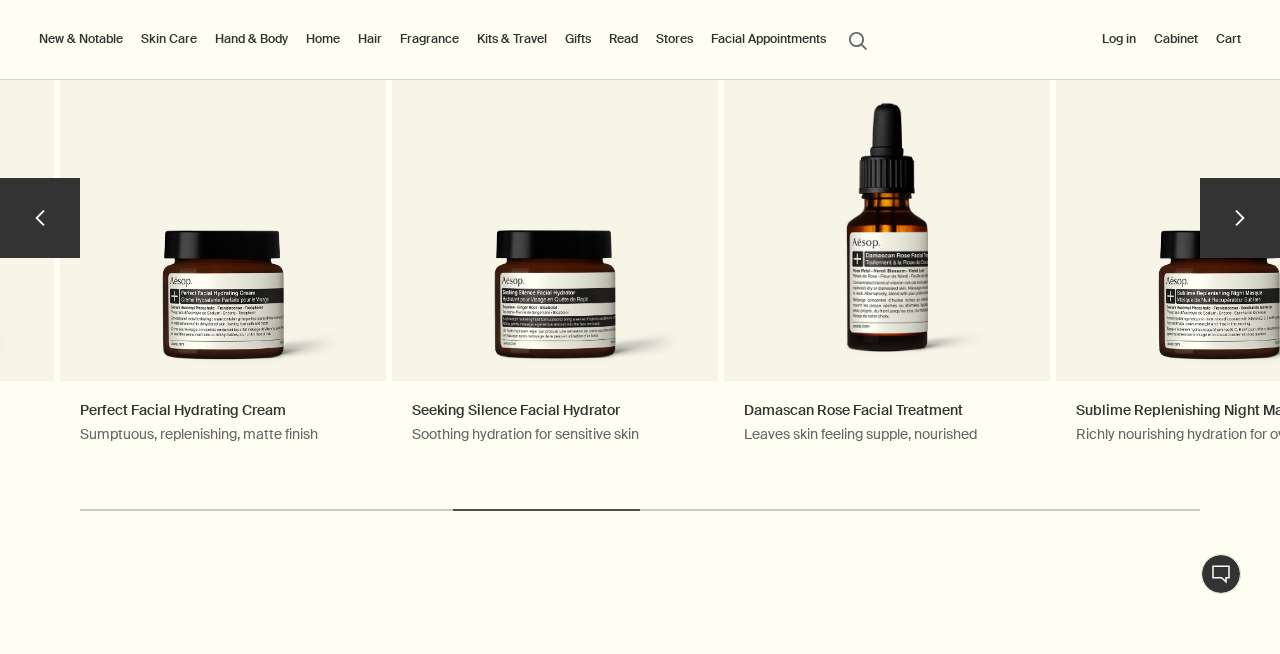 click on "chevron" at bounding box center (1240, 218) 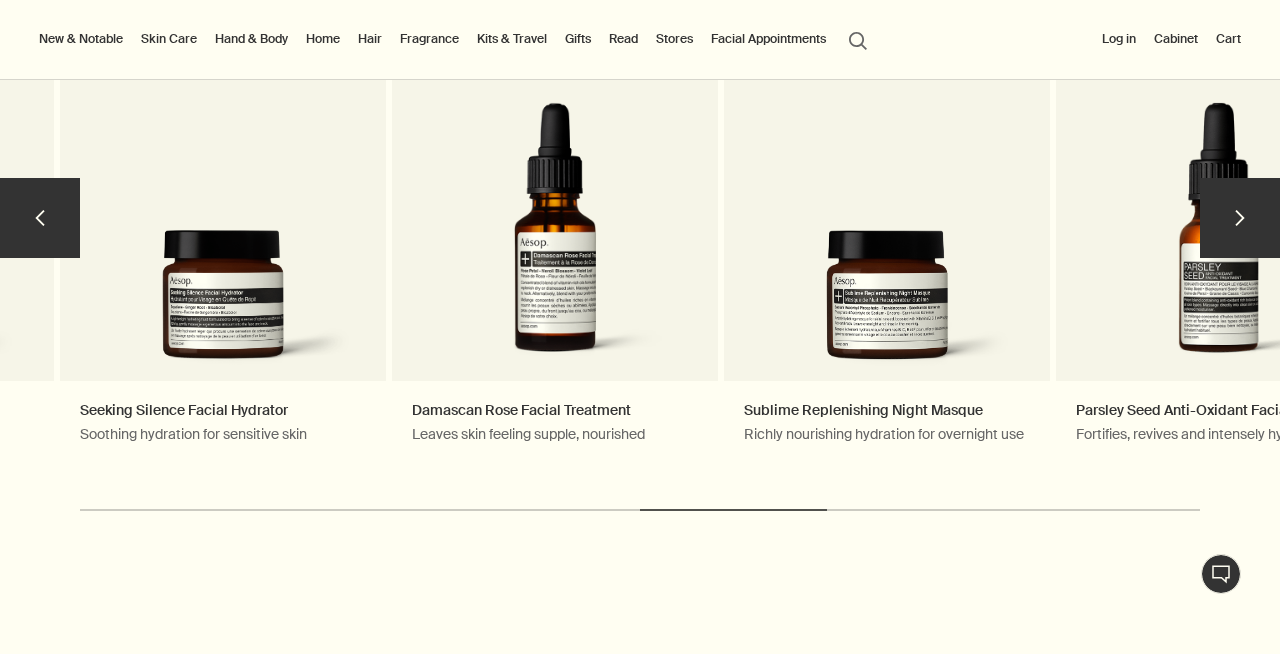 click on "chevron" at bounding box center [1240, 218] 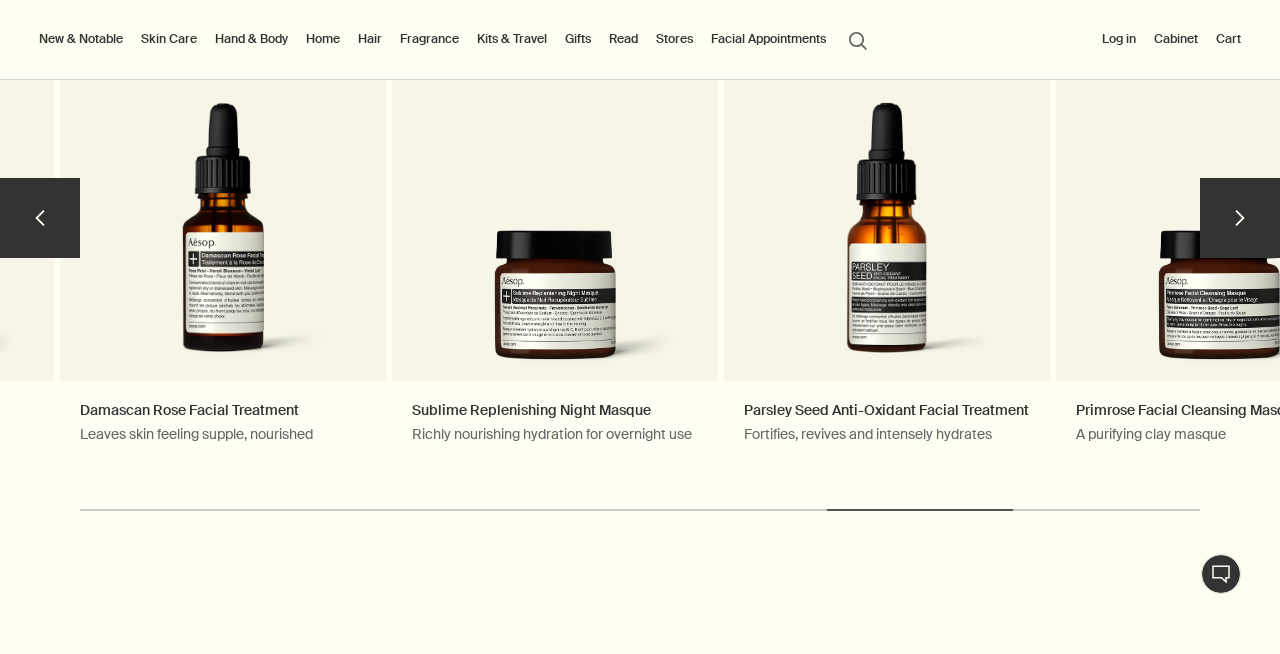 click on "chevron" at bounding box center [1240, 218] 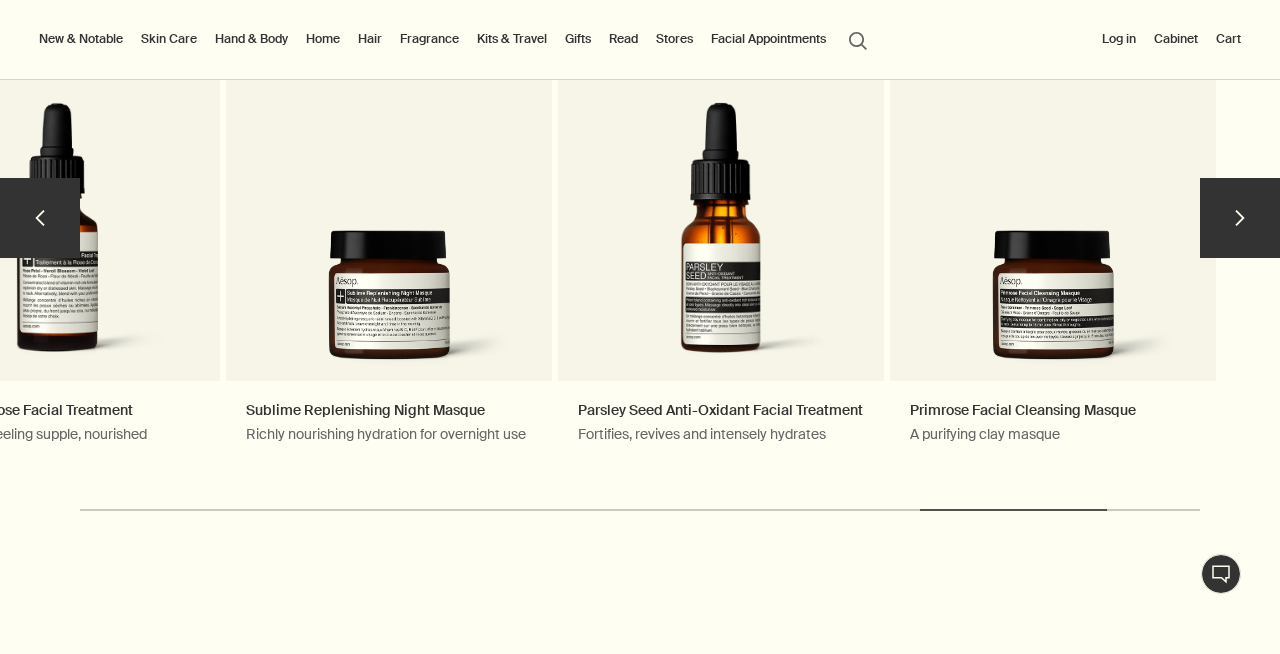 click on "chevron" at bounding box center [1240, 218] 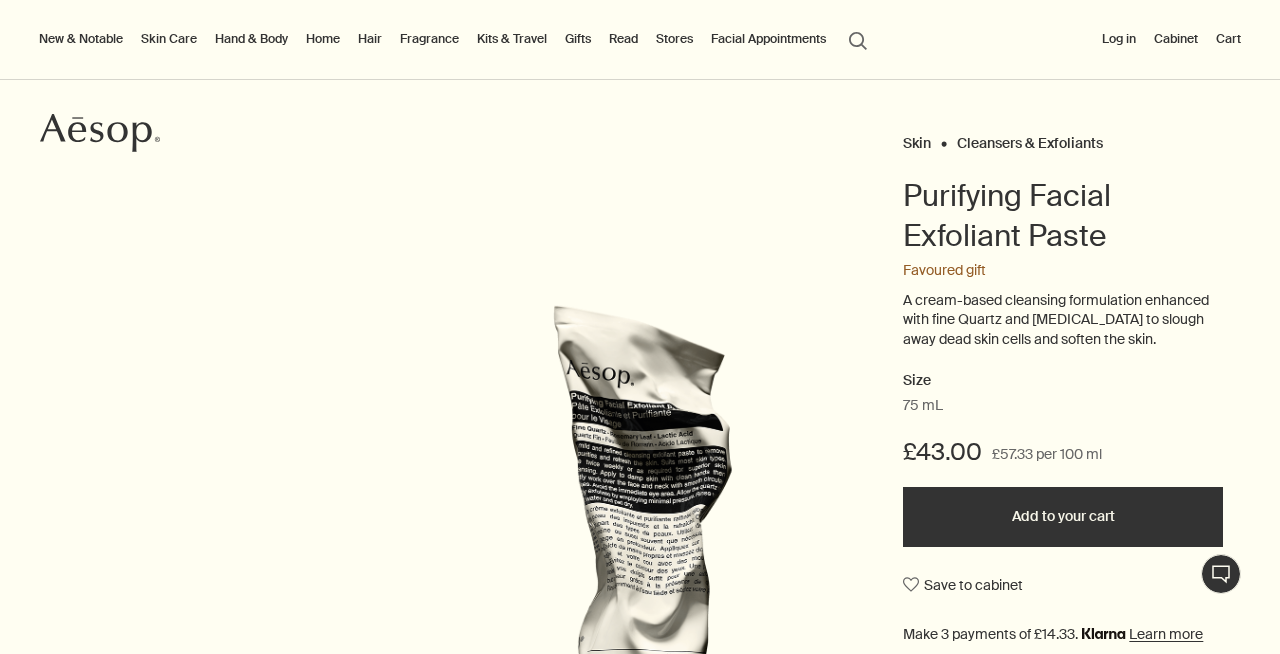 scroll, scrollTop: 0, scrollLeft: 0, axis: both 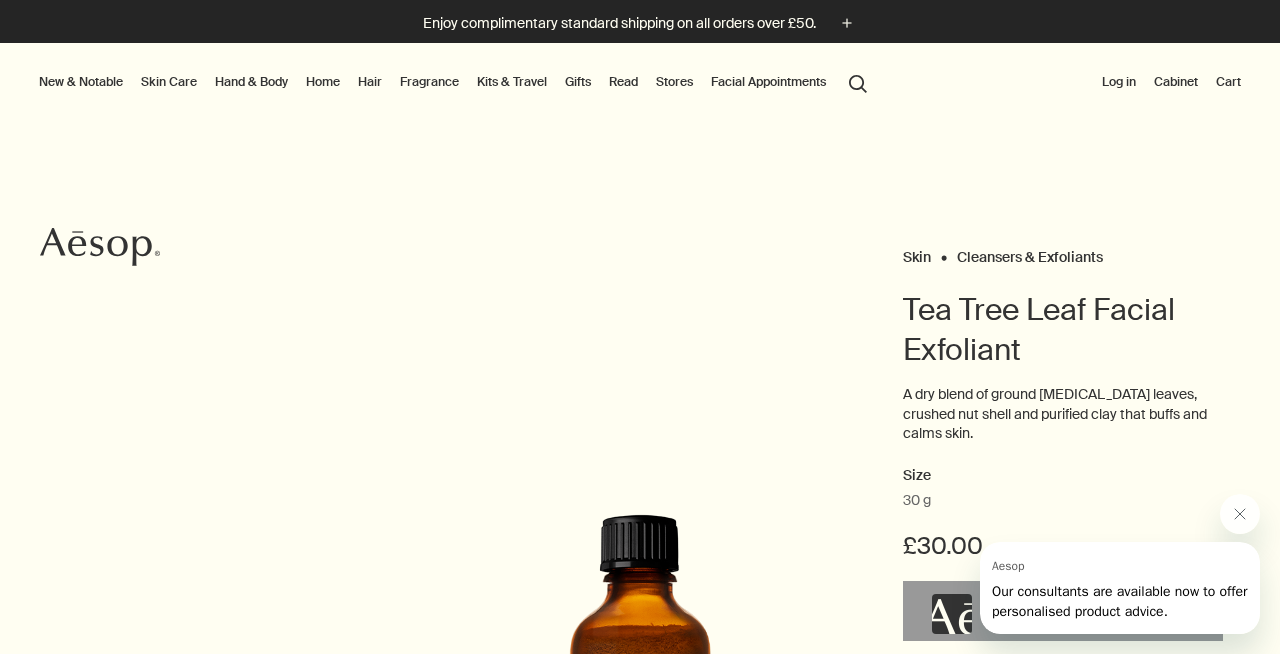 click on "Cleansers & Exfoliants" at bounding box center (1030, 257) 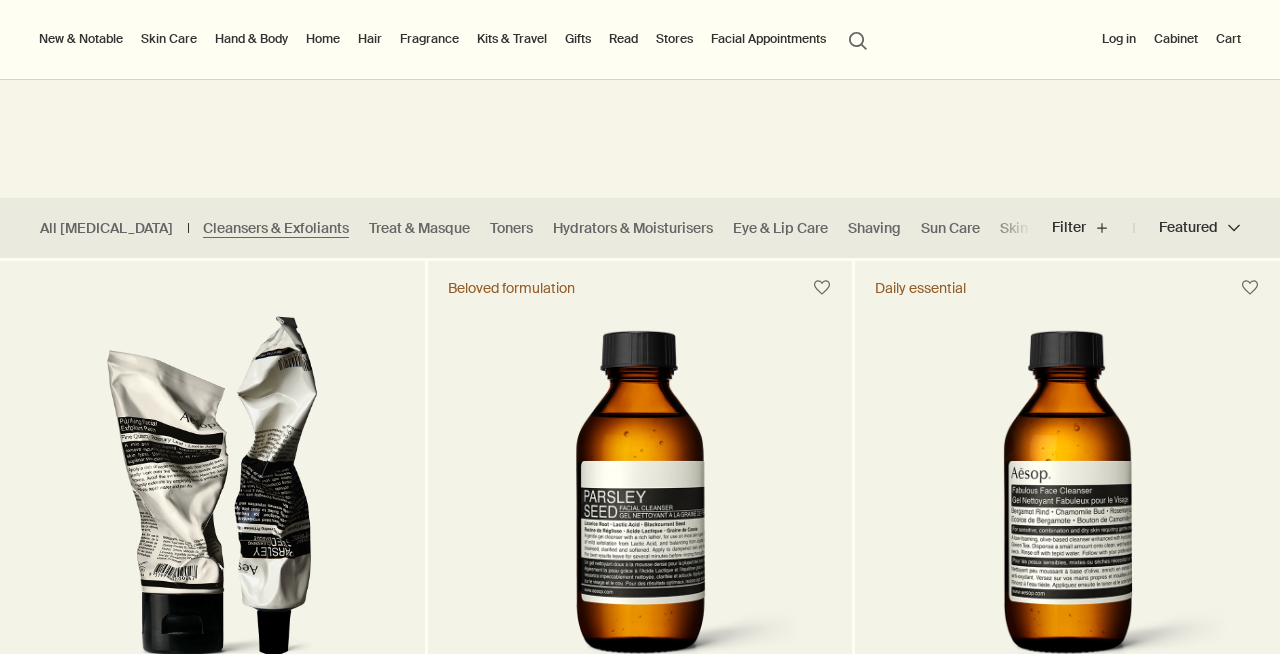 scroll, scrollTop: 375, scrollLeft: 0, axis: vertical 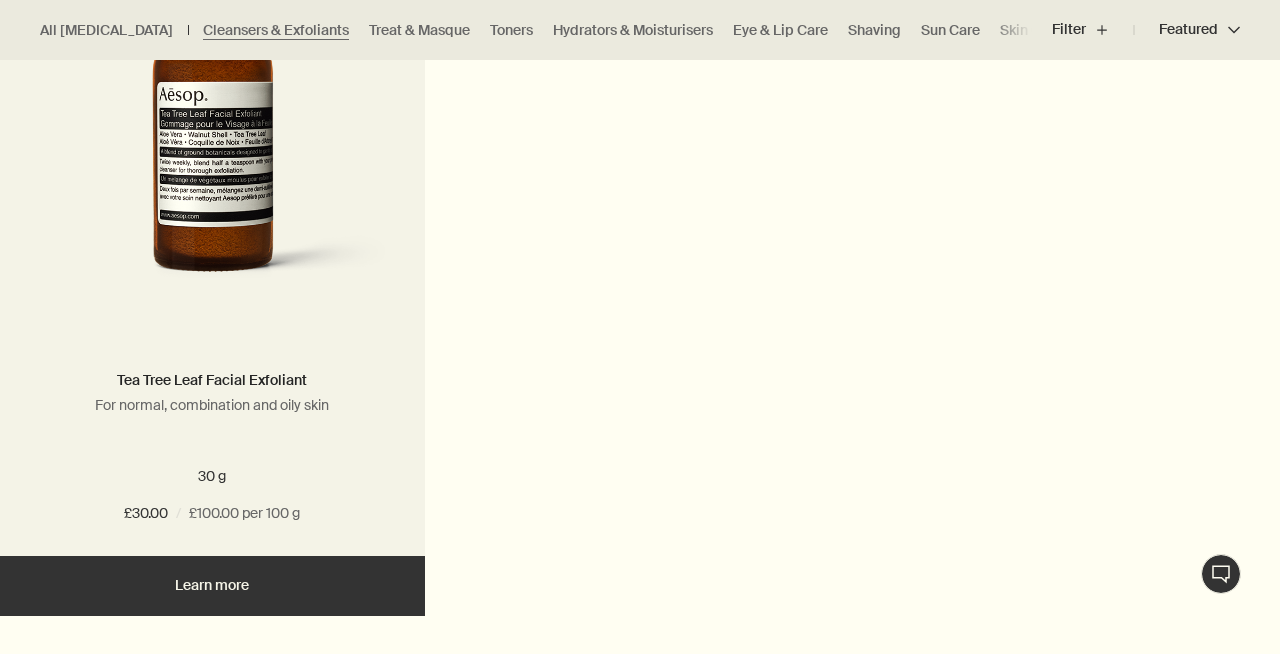 click at bounding box center (212, 131) 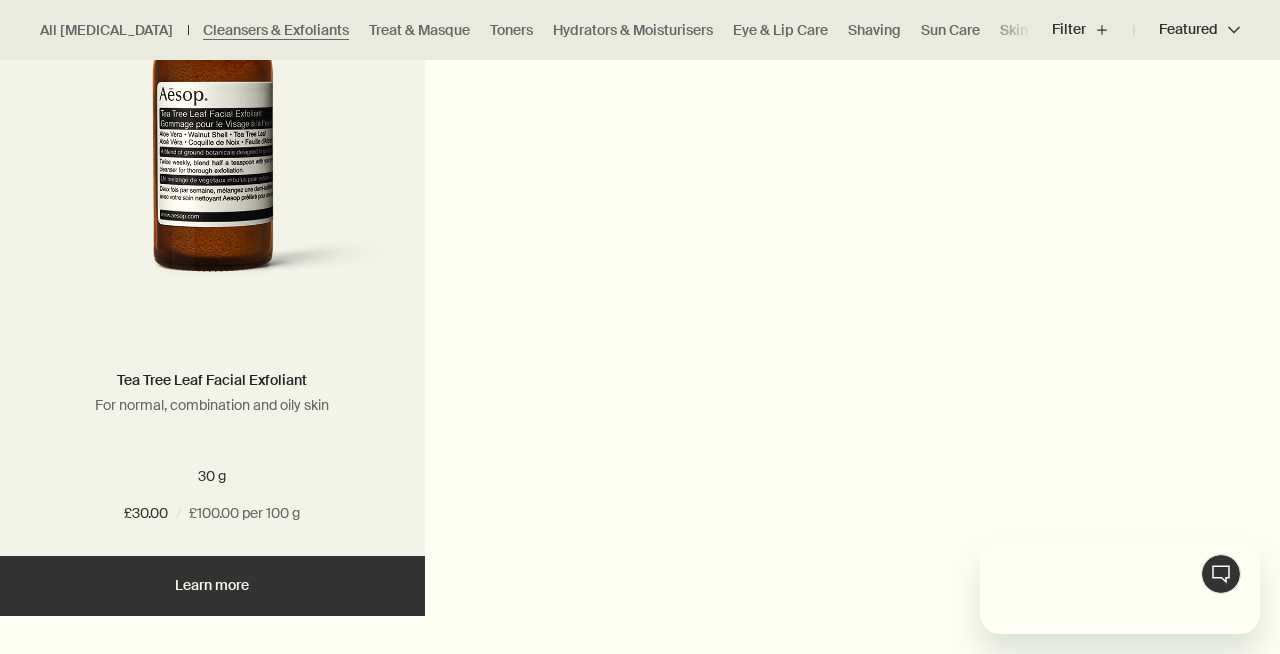 scroll, scrollTop: 0, scrollLeft: 0, axis: both 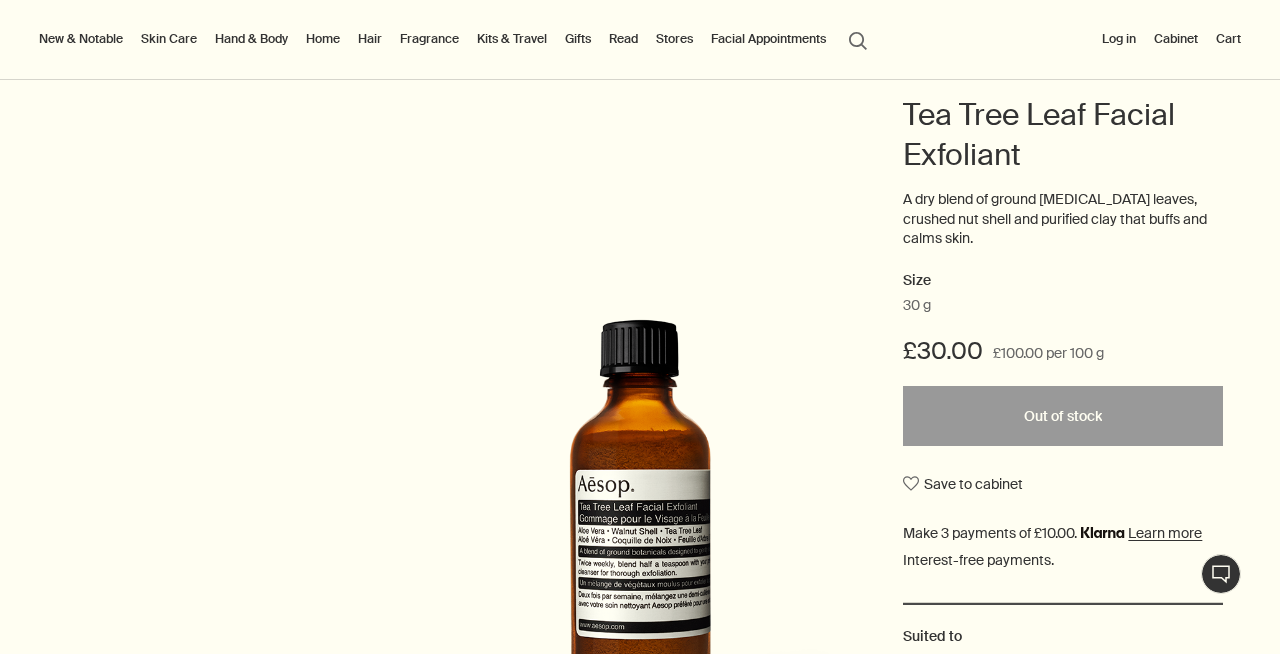 click on "Live Assistance" at bounding box center (1221, 574) 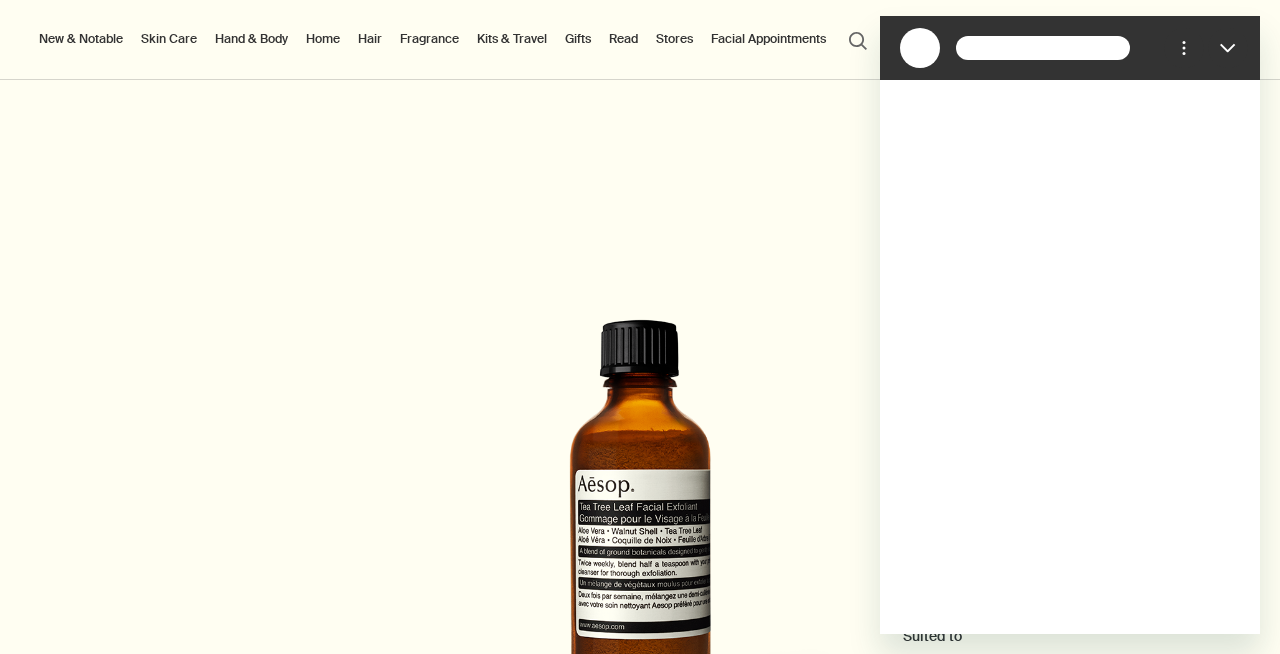 scroll, scrollTop: 0, scrollLeft: 0, axis: both 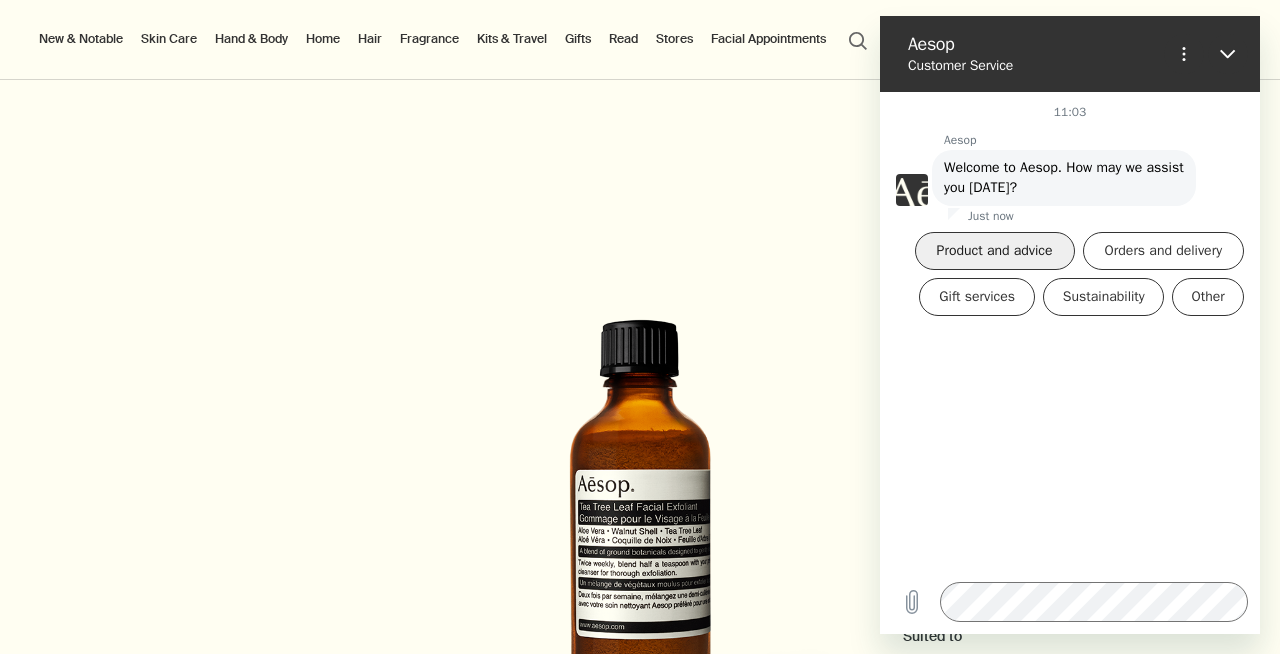 click on "Product and advice" at bounding box center [995, 251] 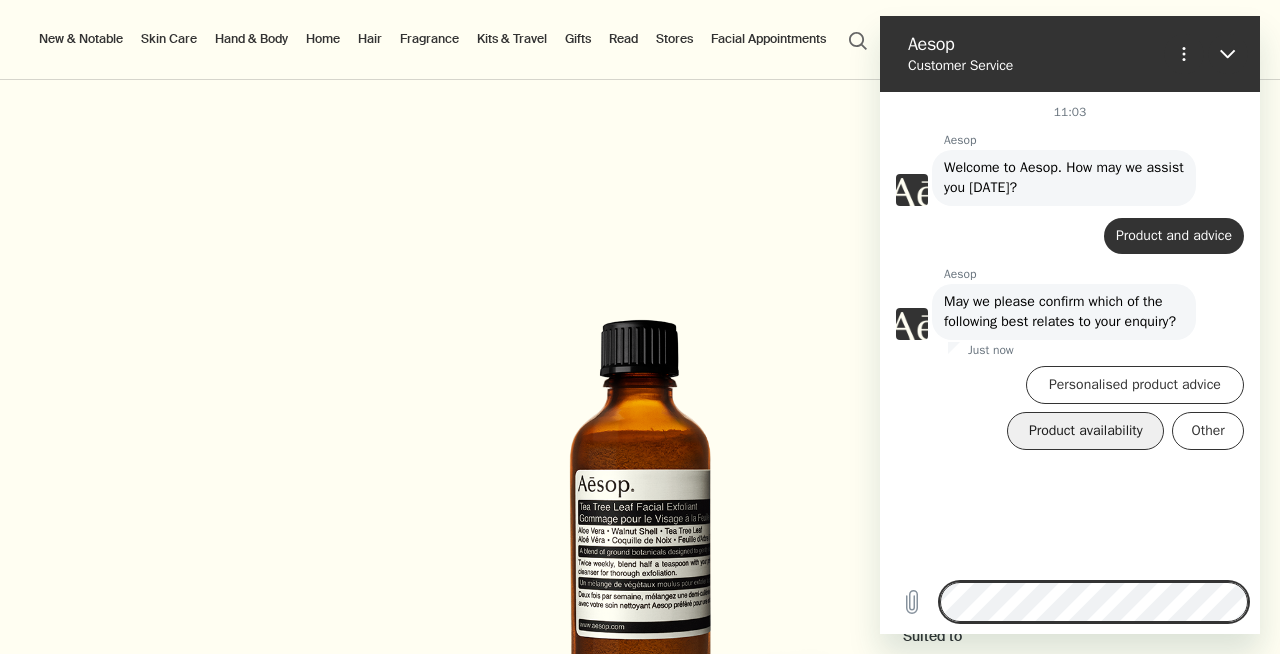 click on "Product availability" at bounding box center [1085, 431] 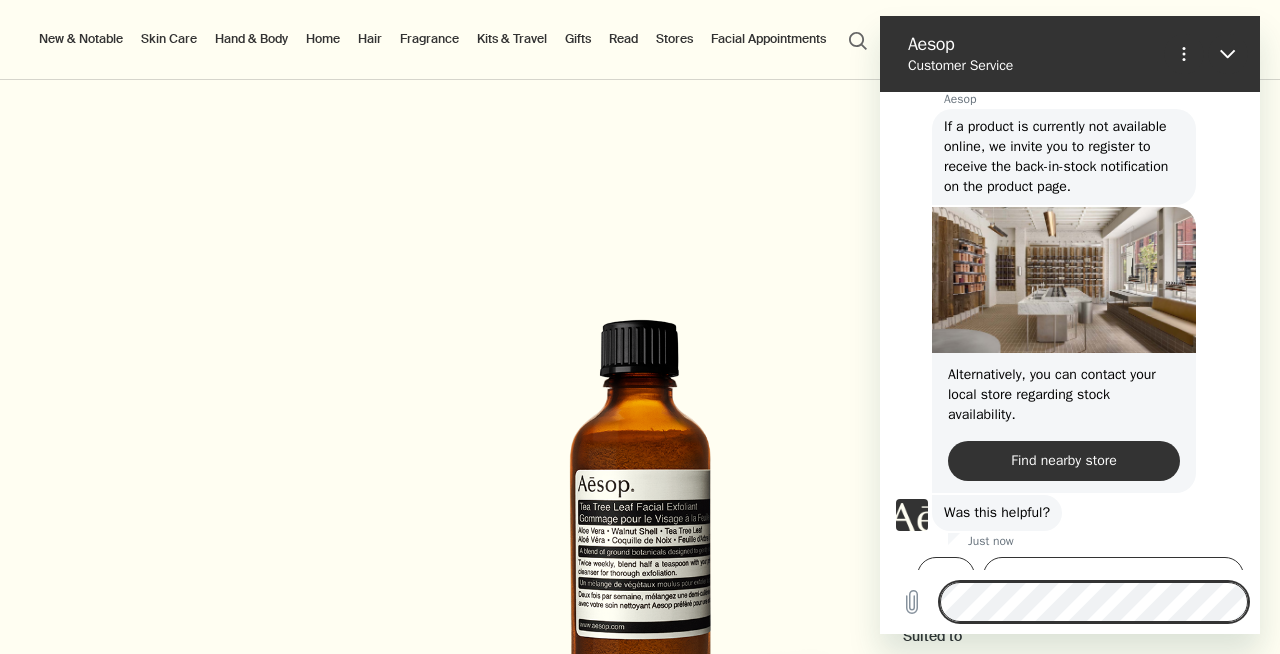 scroll, scrollTop: 359, scrollLeft: 0, axis: vertical 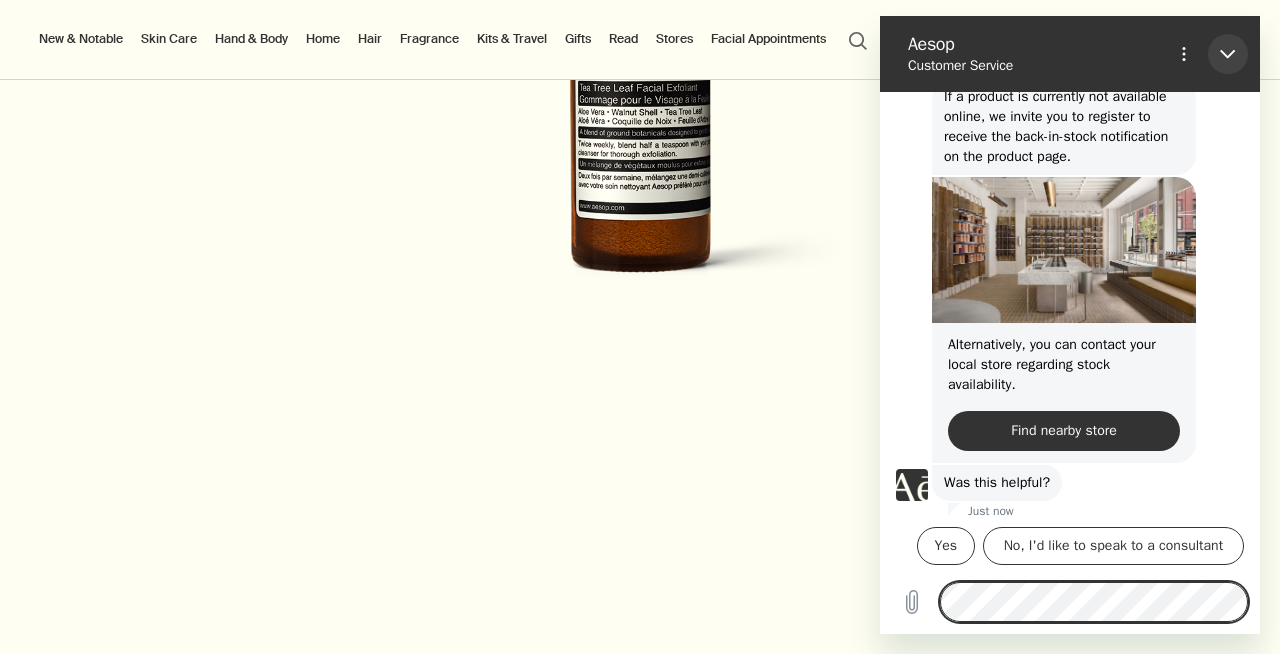 click 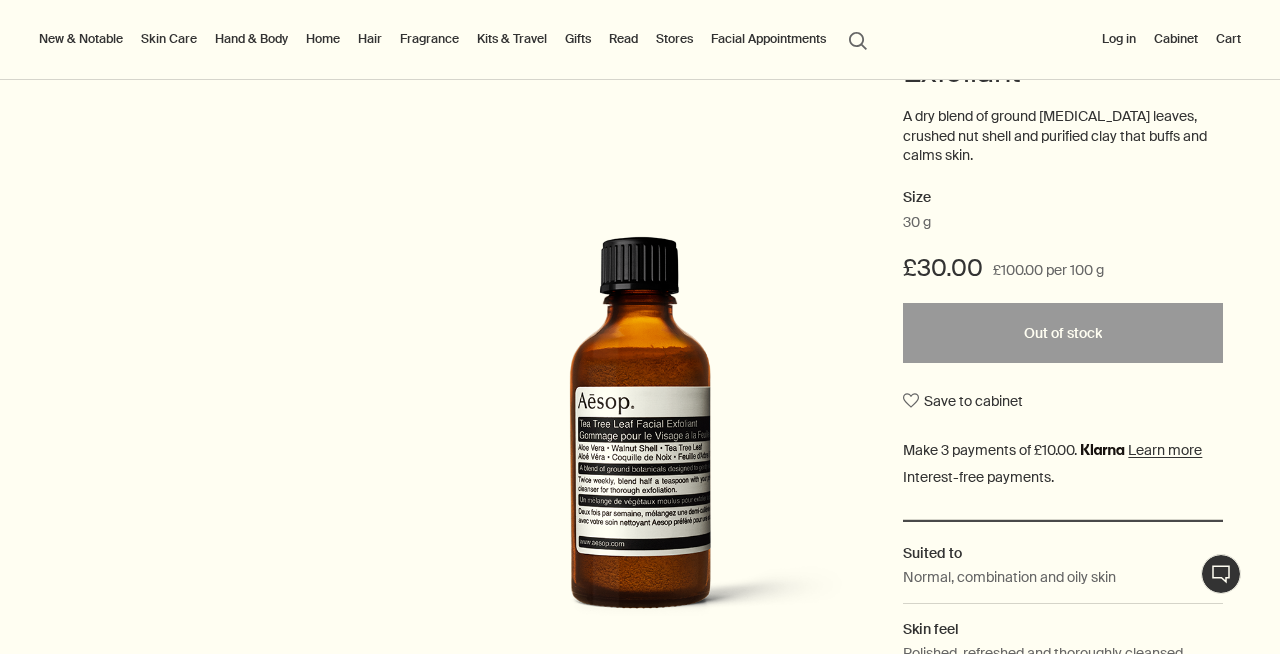 scroll, scrollTop: 276, scrollLeft: 0, axis: vertical 